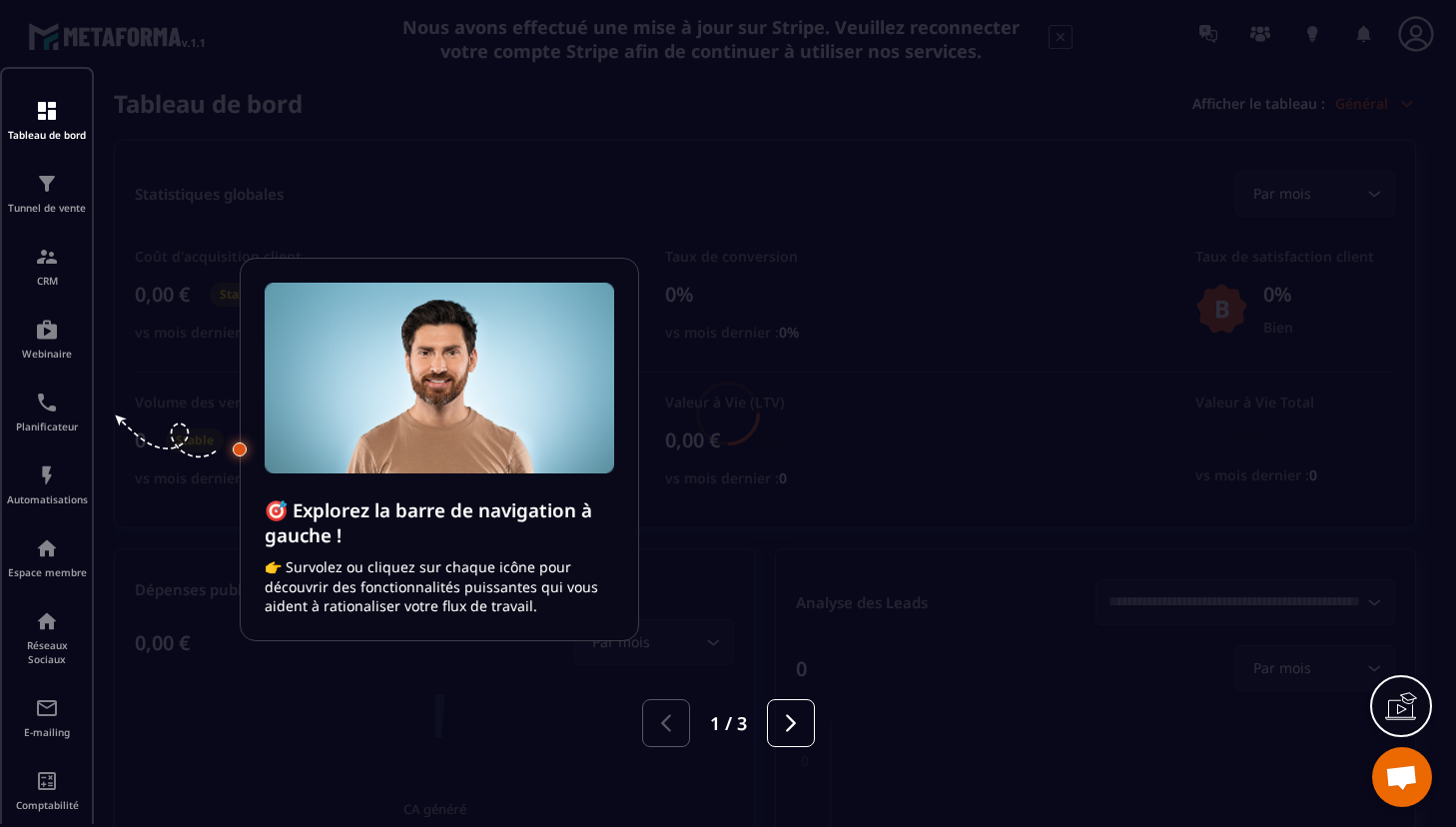 scroll, scrollTop: 0, scrollLeft: 0, axis: both 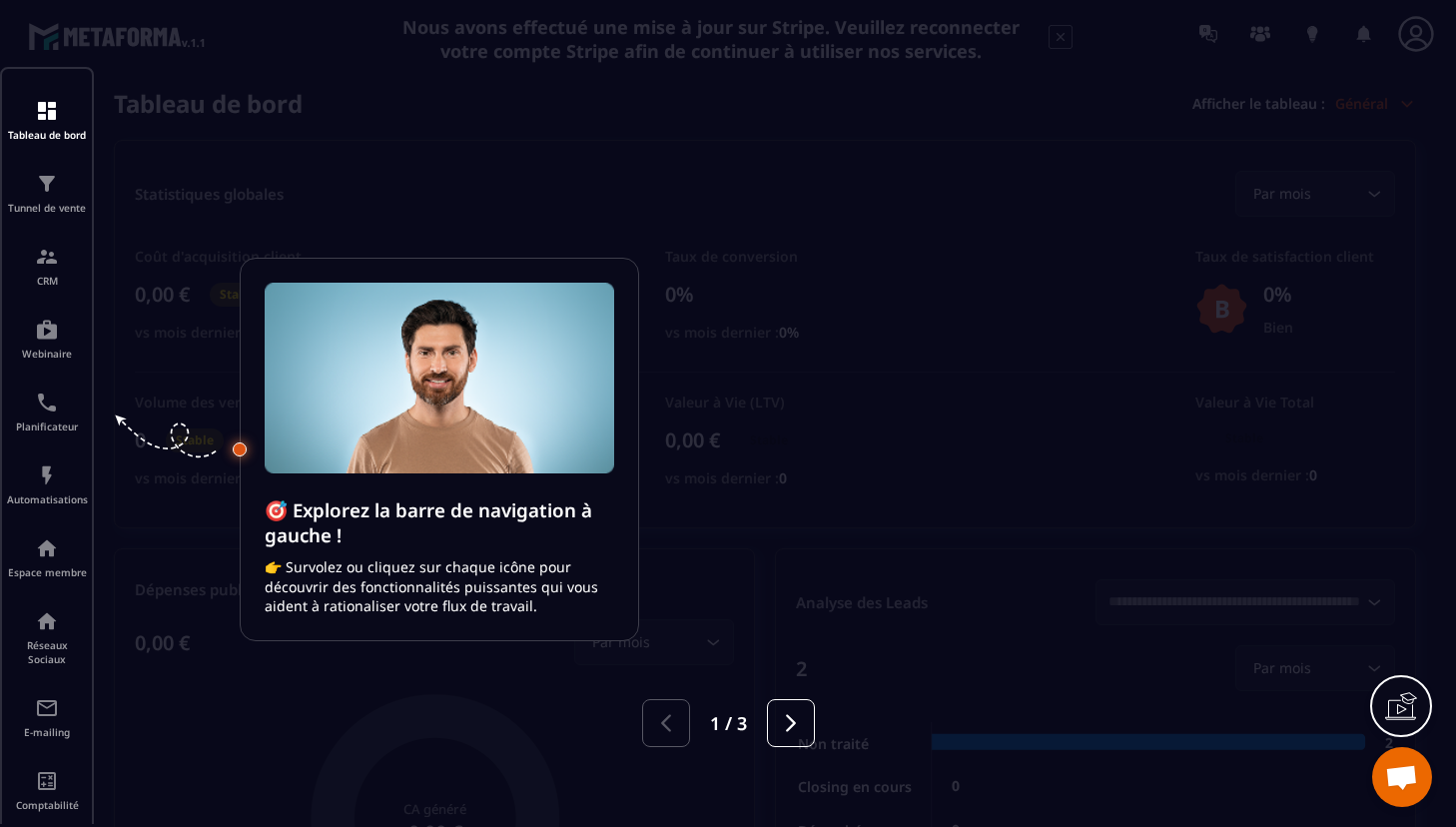 click at bounding box center (728, 414) 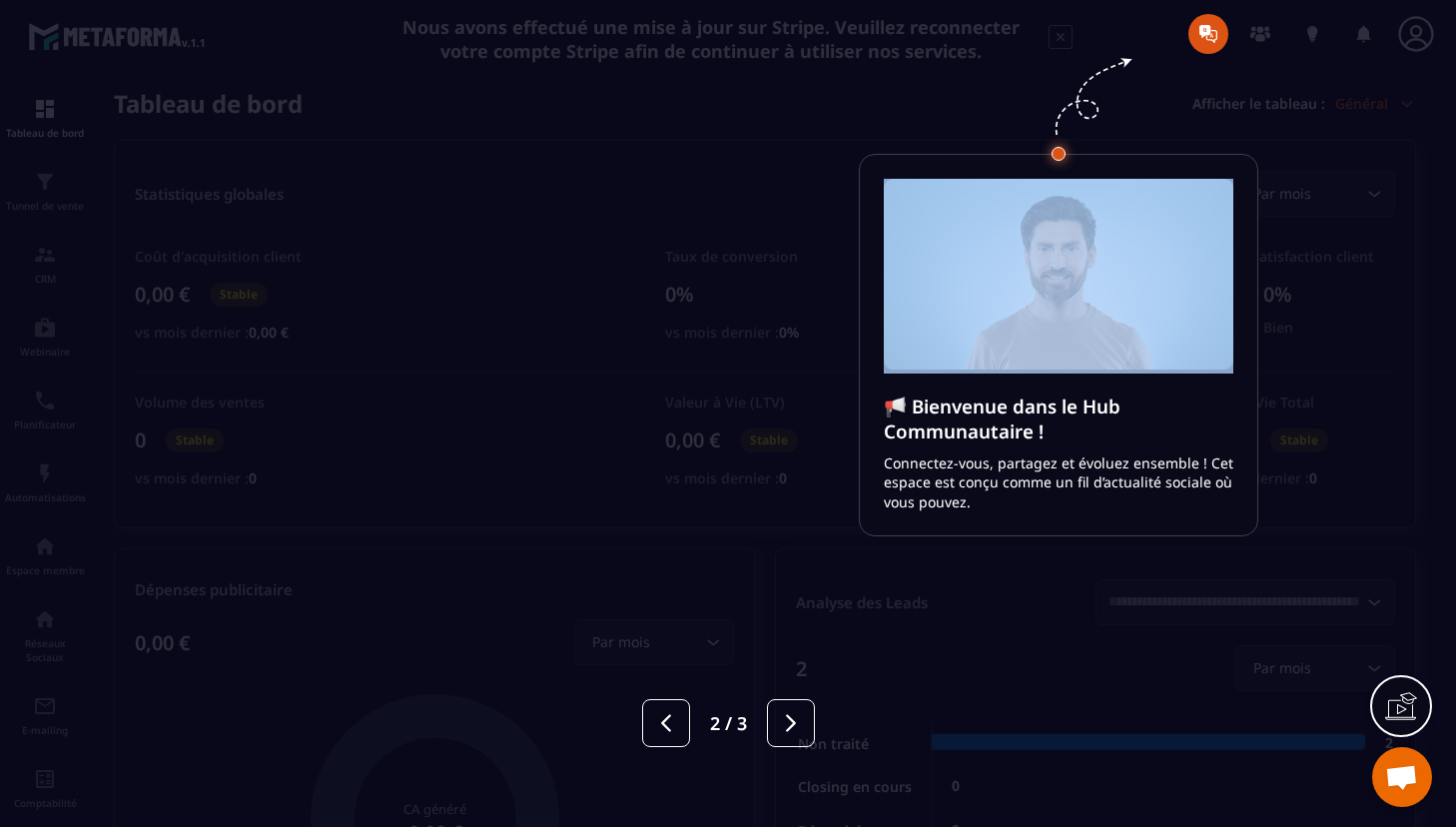 click at bounding box center (728, 414) 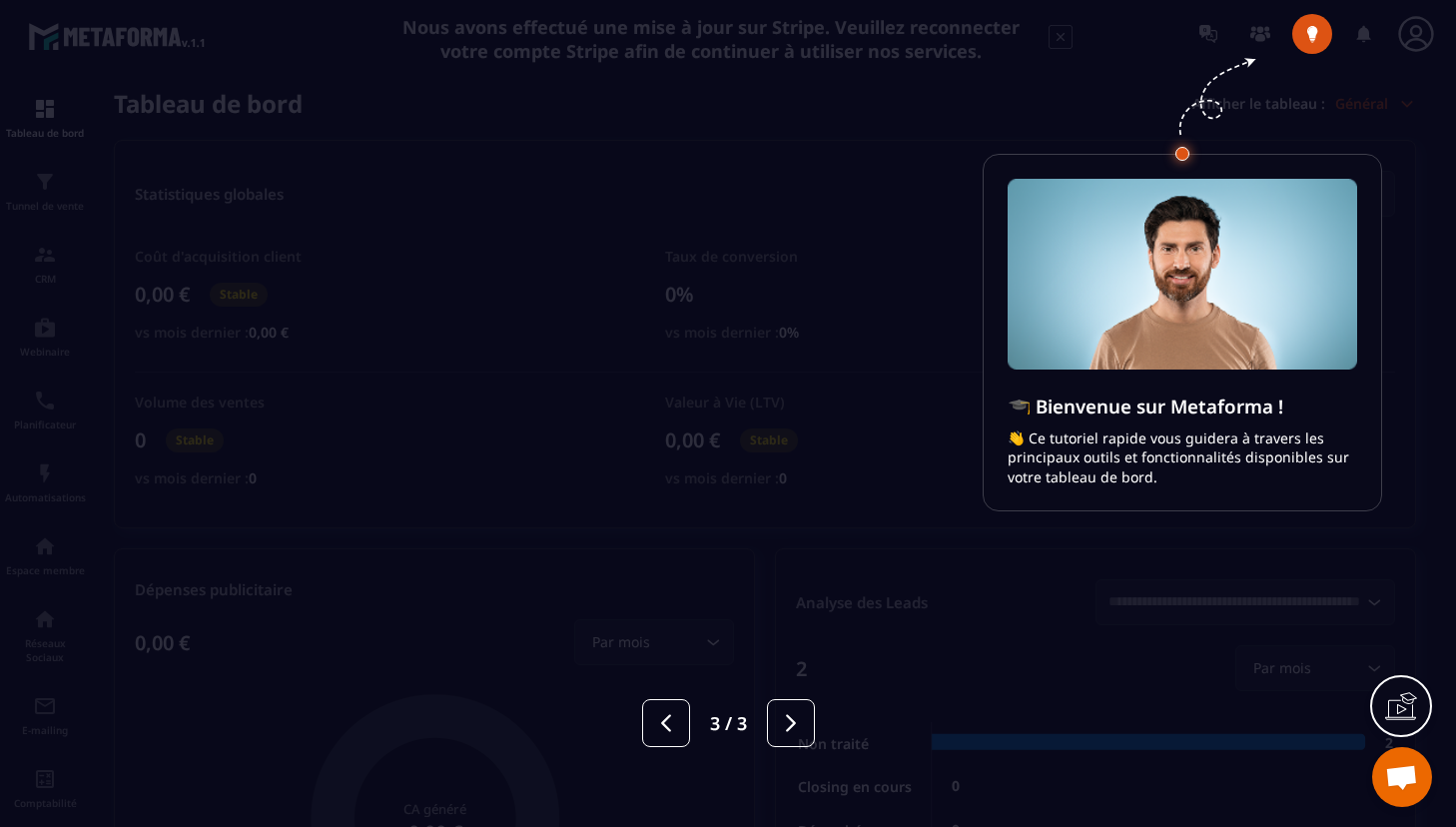click at bounding box center [728, 414] 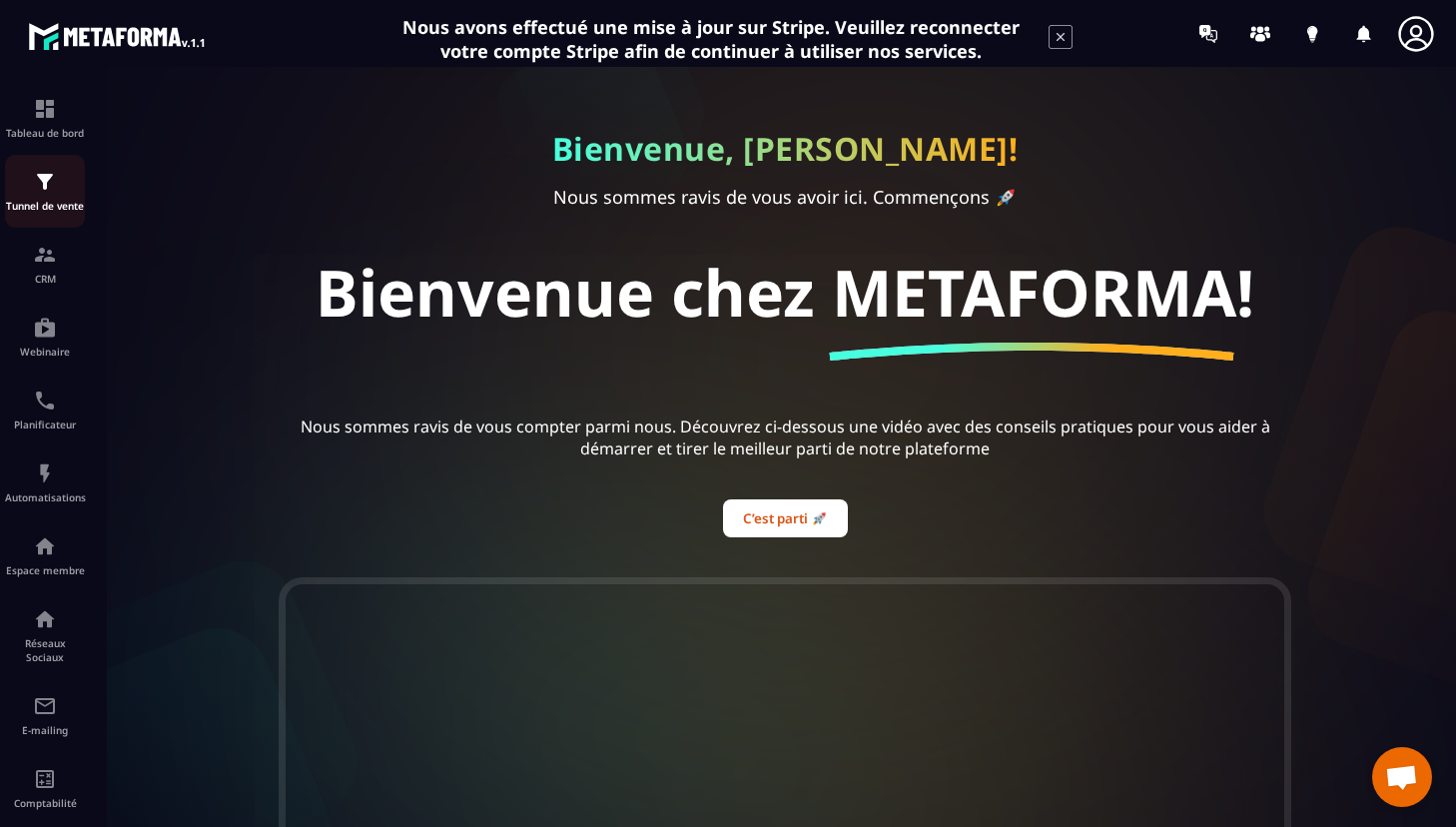 click on "Tunnel de vente" at bounding box center [45, 206] 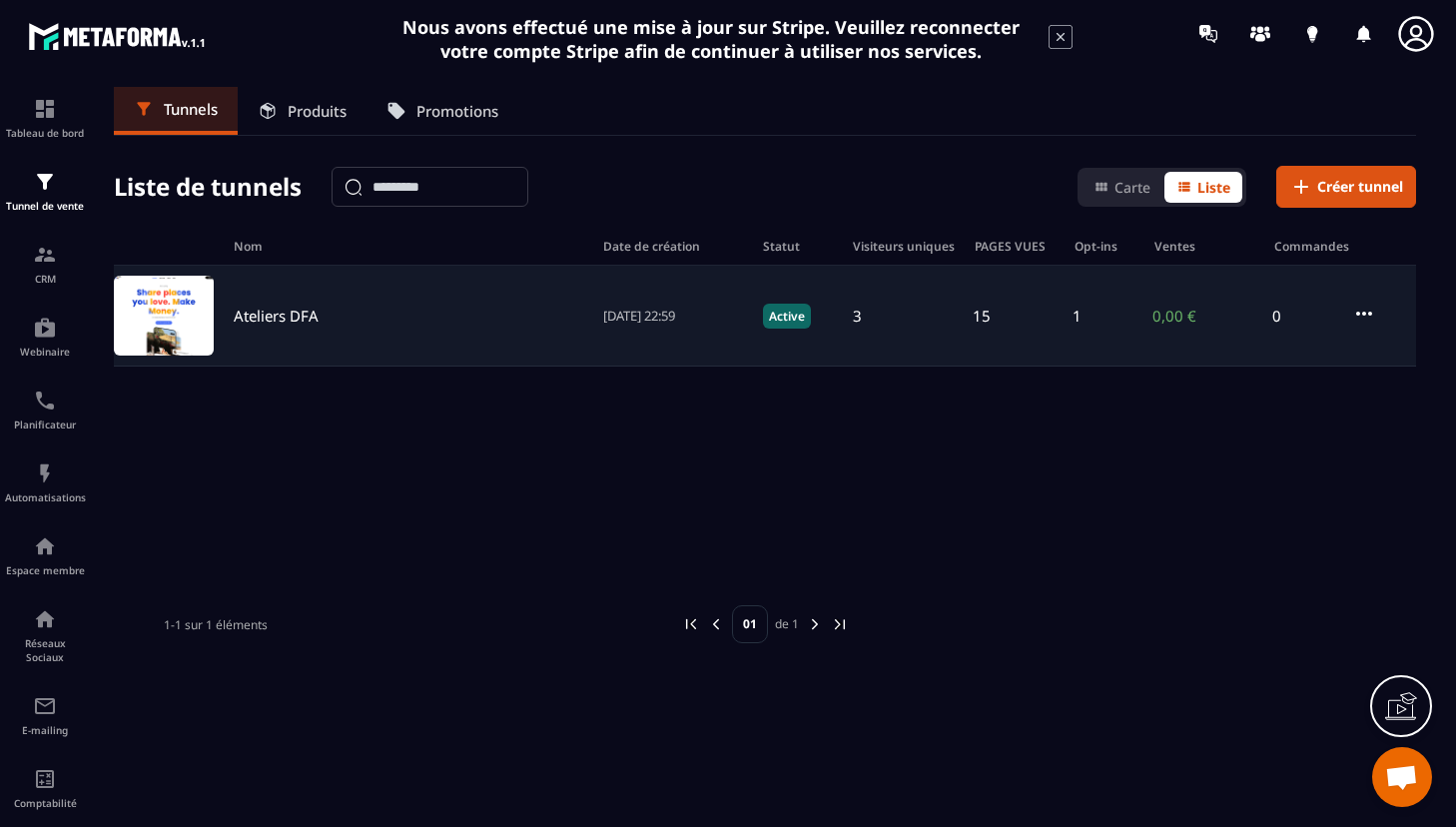 click on "Ateliers DFA" at bounding box center (276, 316) 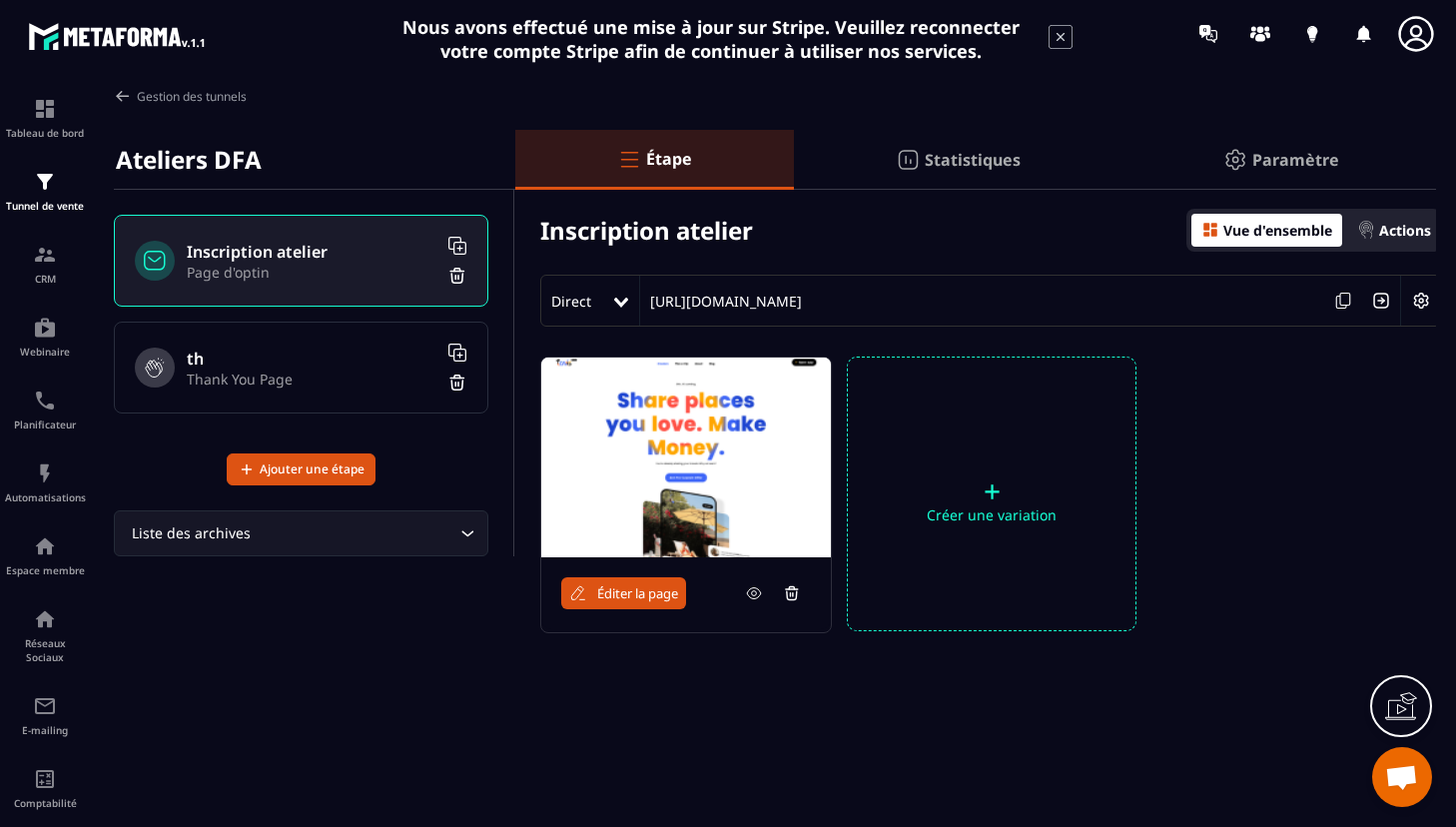 click on "Éditer la page" at bounding box center [637, 593] 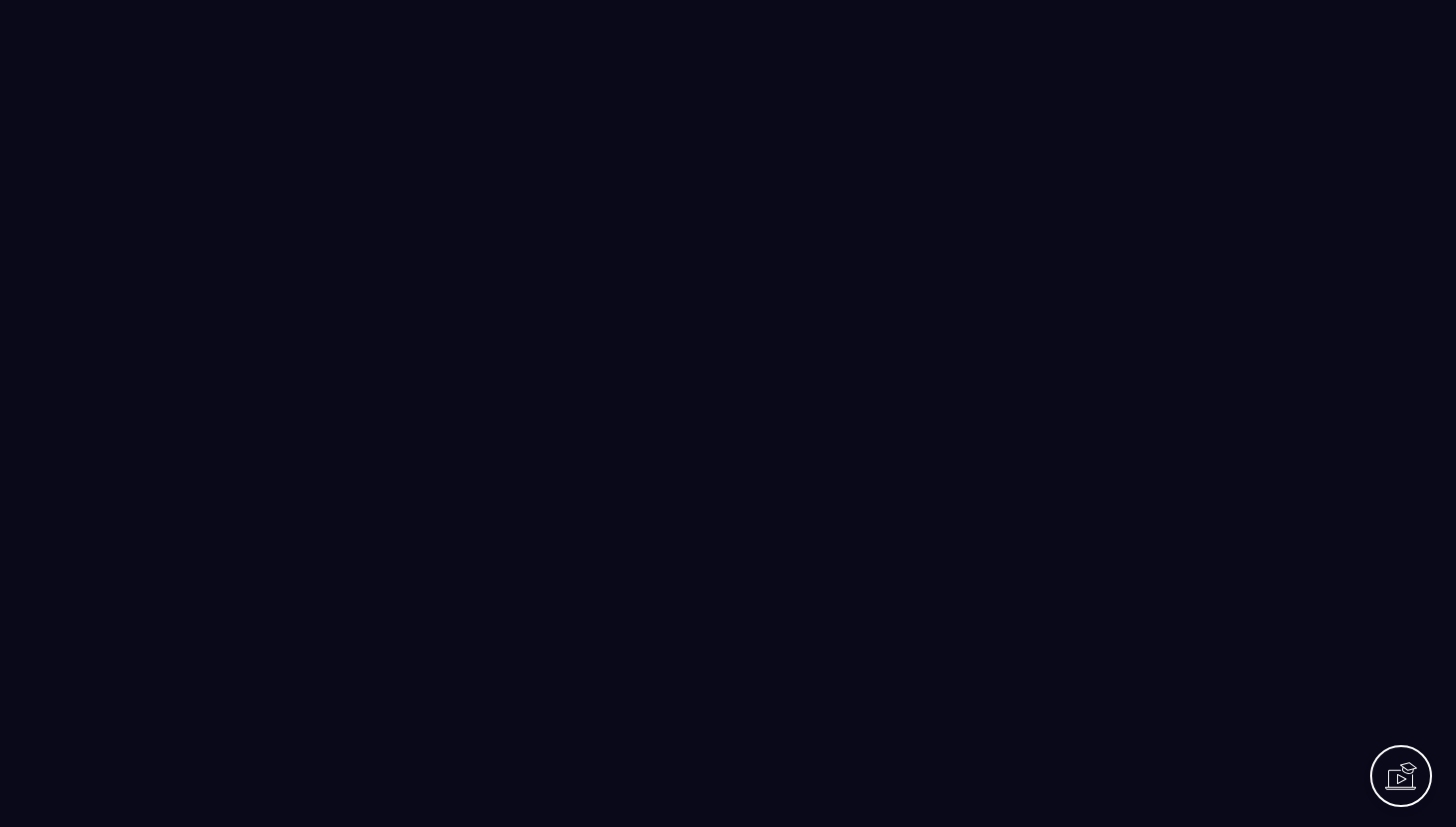 scroll, scrollTop: 0, scrollLeft: 0, axis: both 